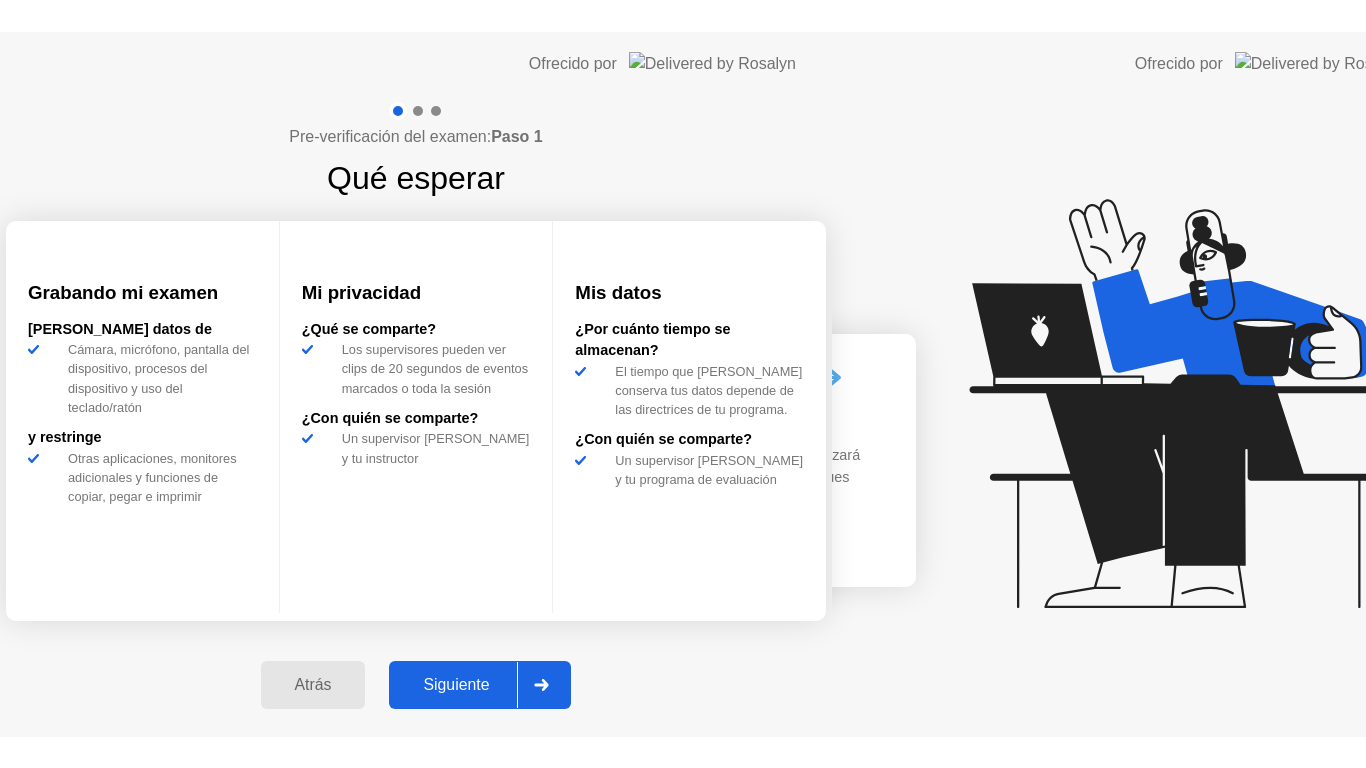 scroll, scrollTop: 0, scrollLeft: 0, axis: both 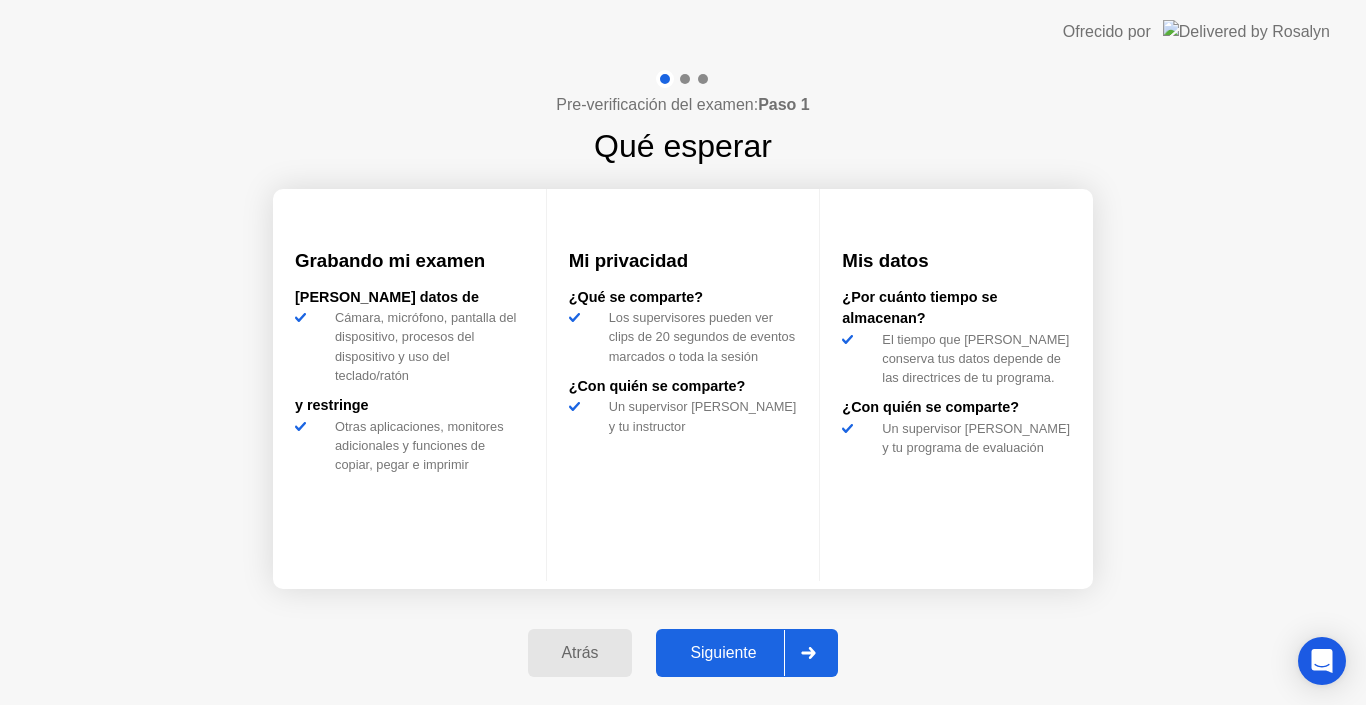 click 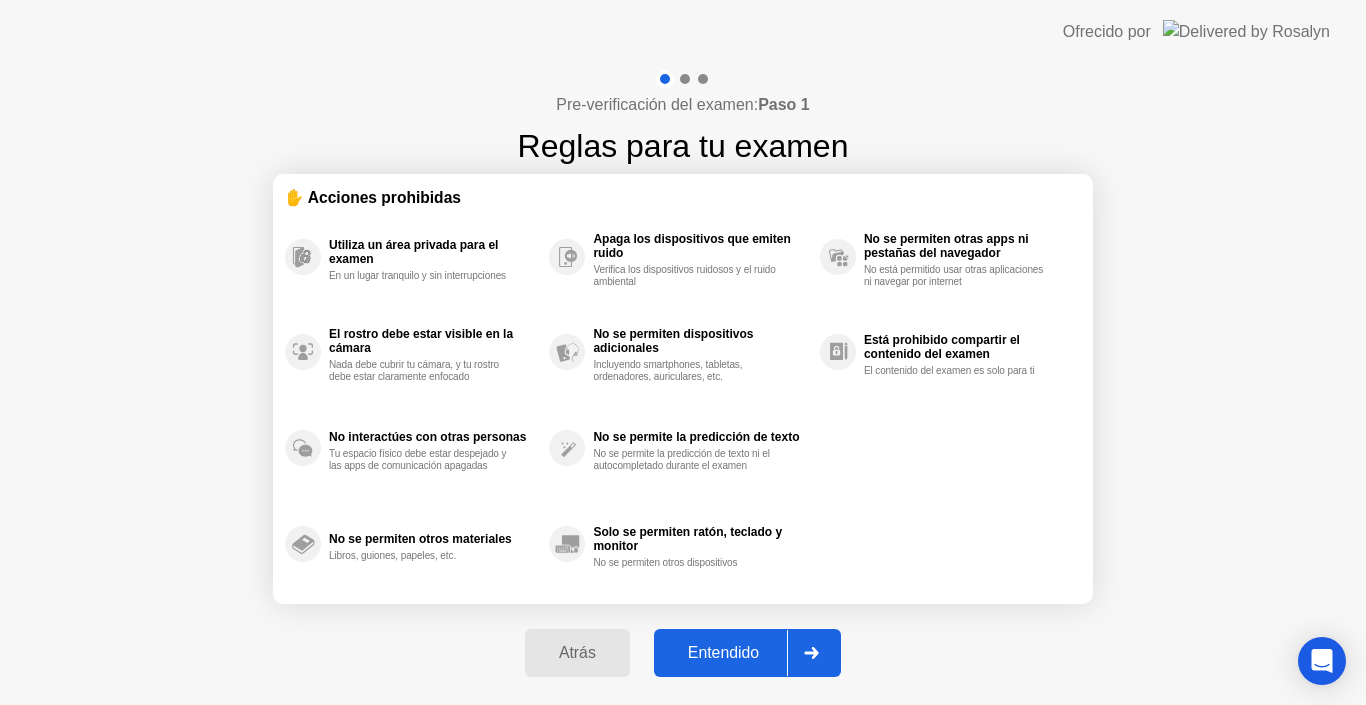 click 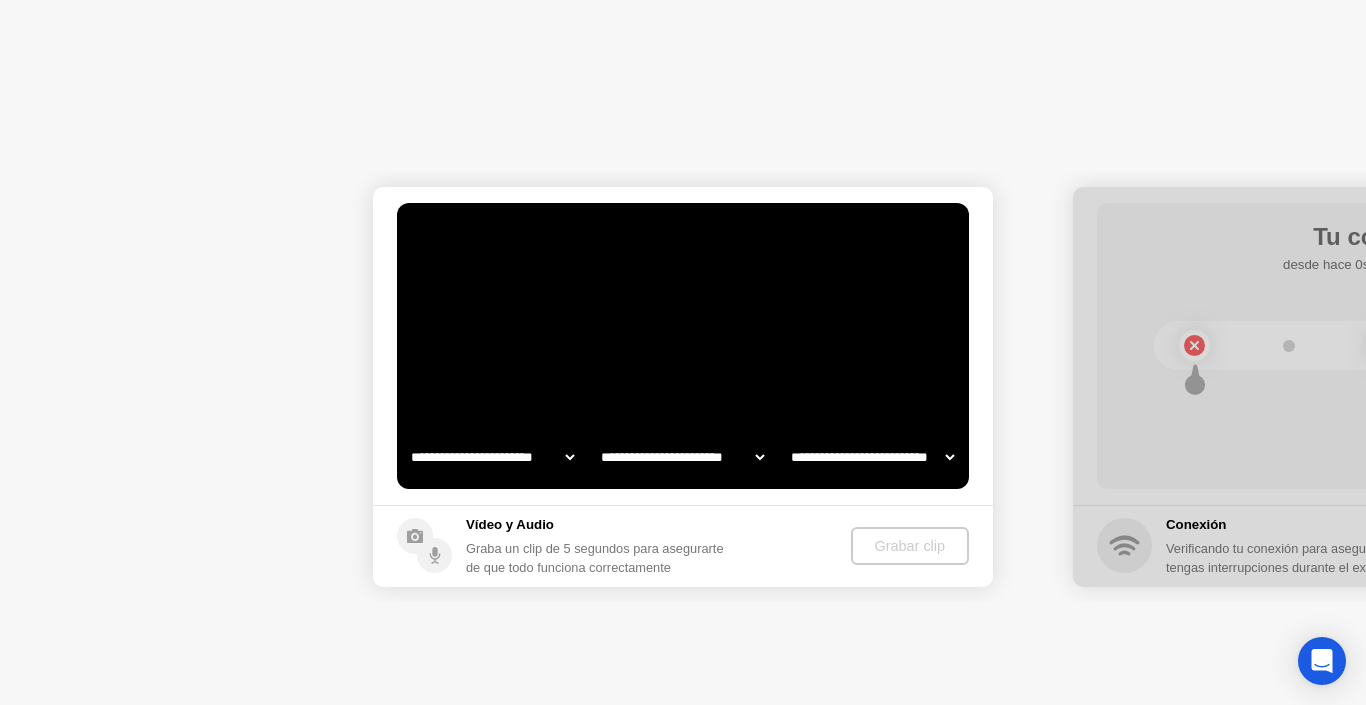 select on "**********" 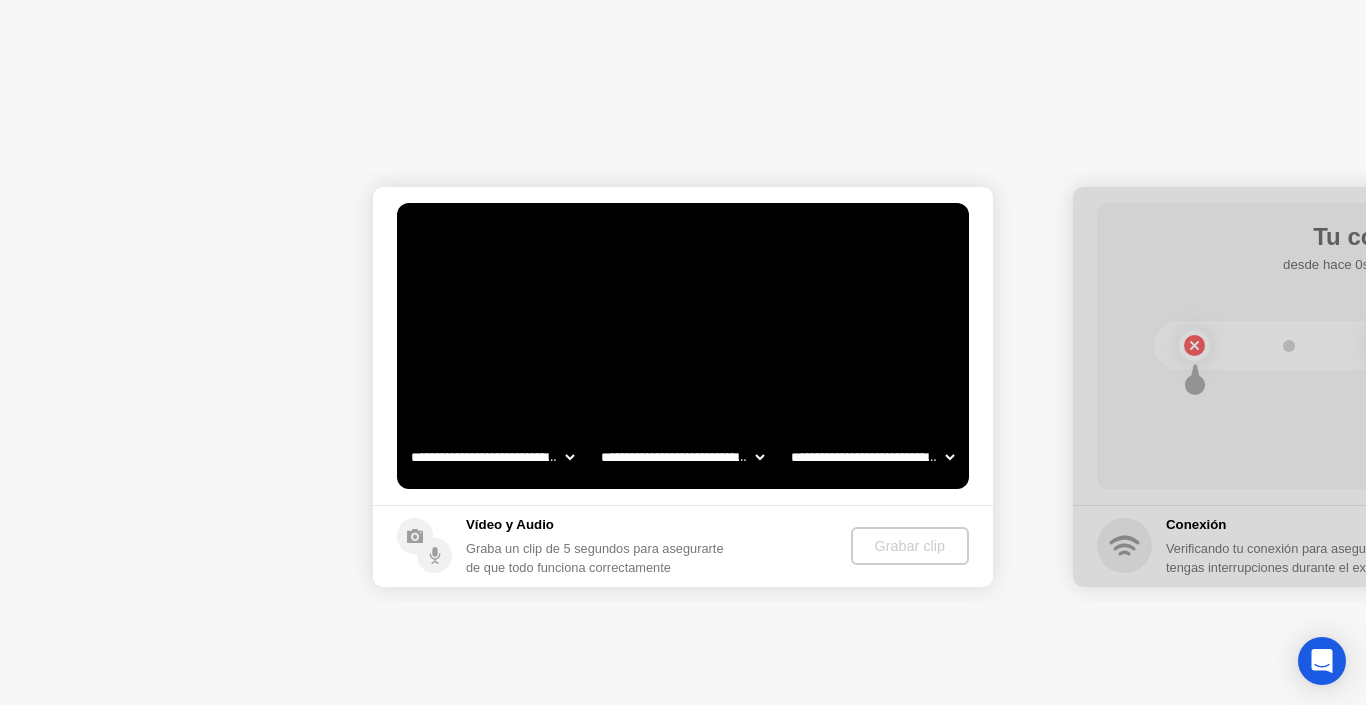 click 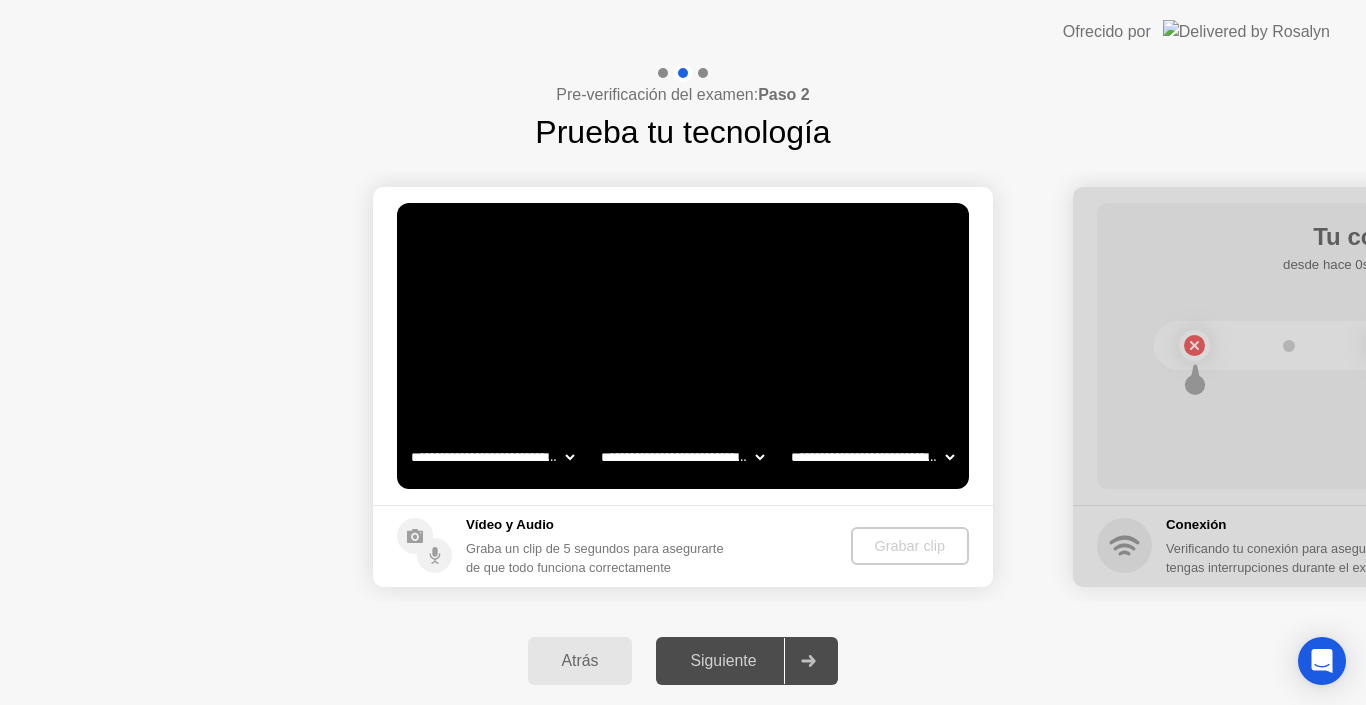 click on "**********" 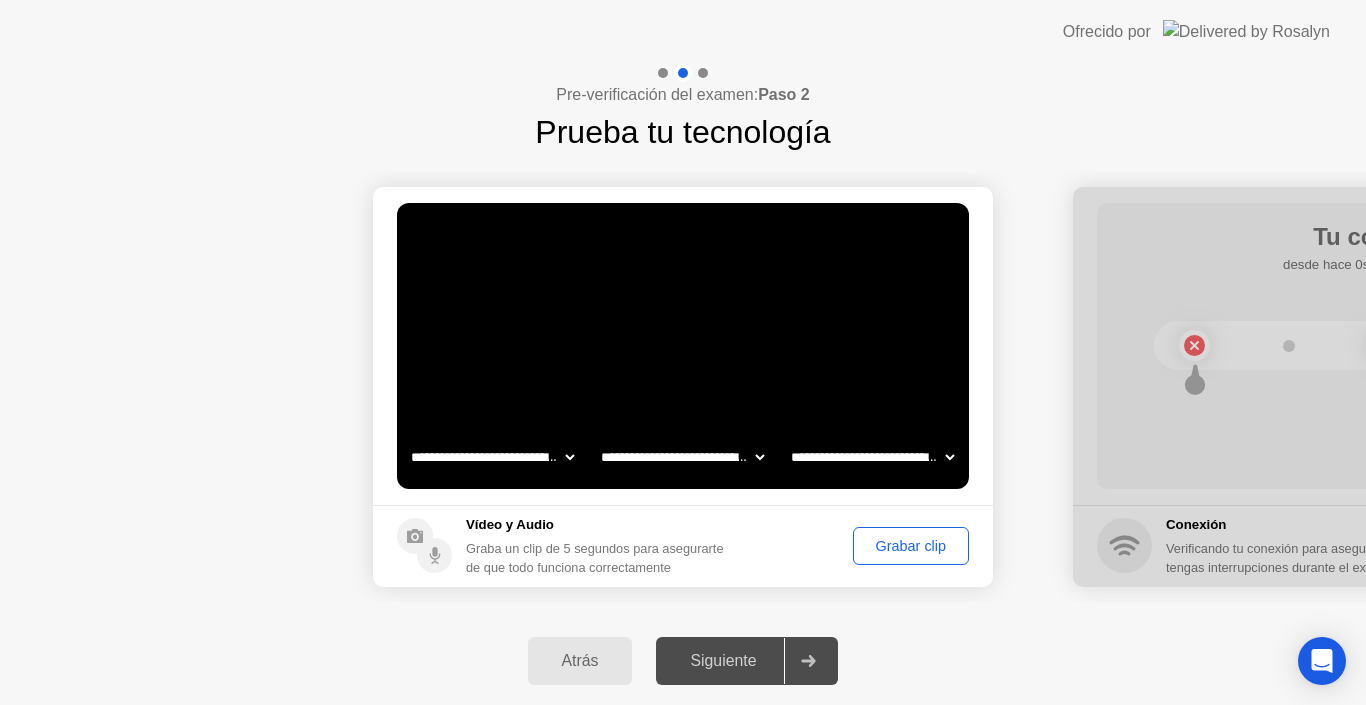 click on "Grabar clip" 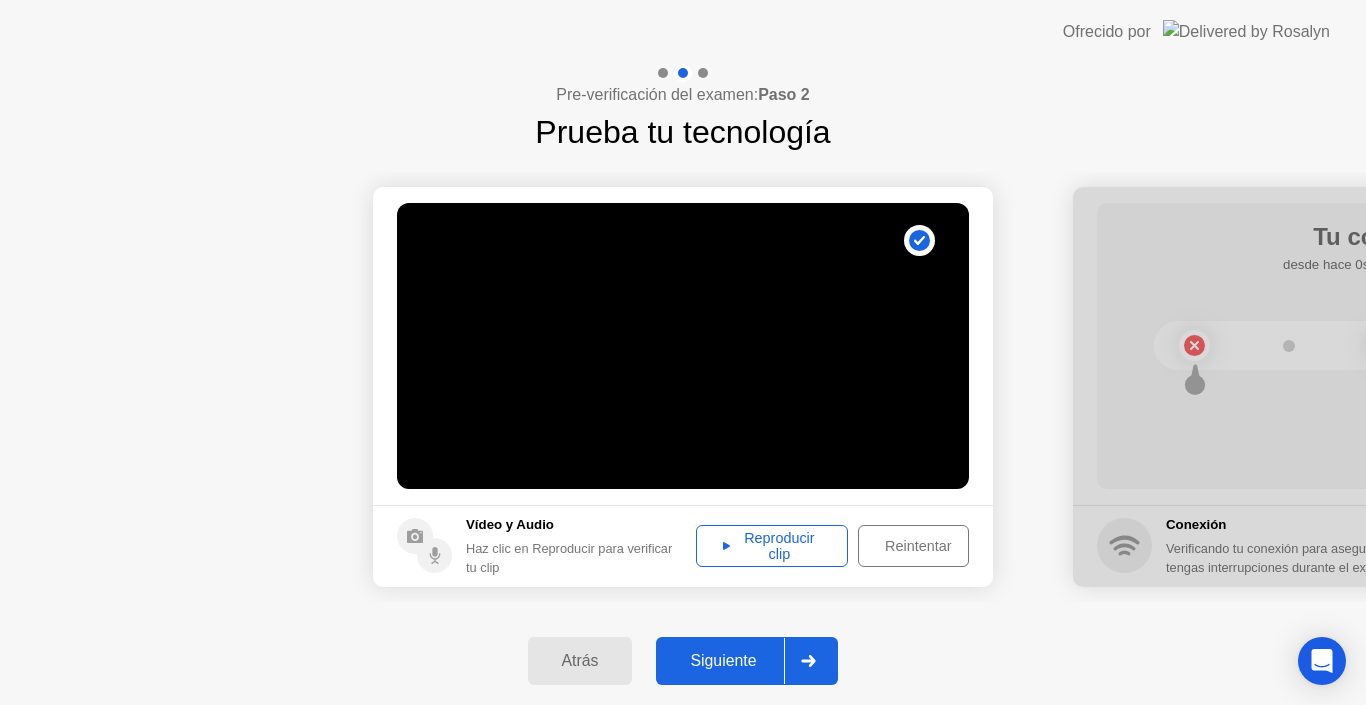click on "Reproducir clip" 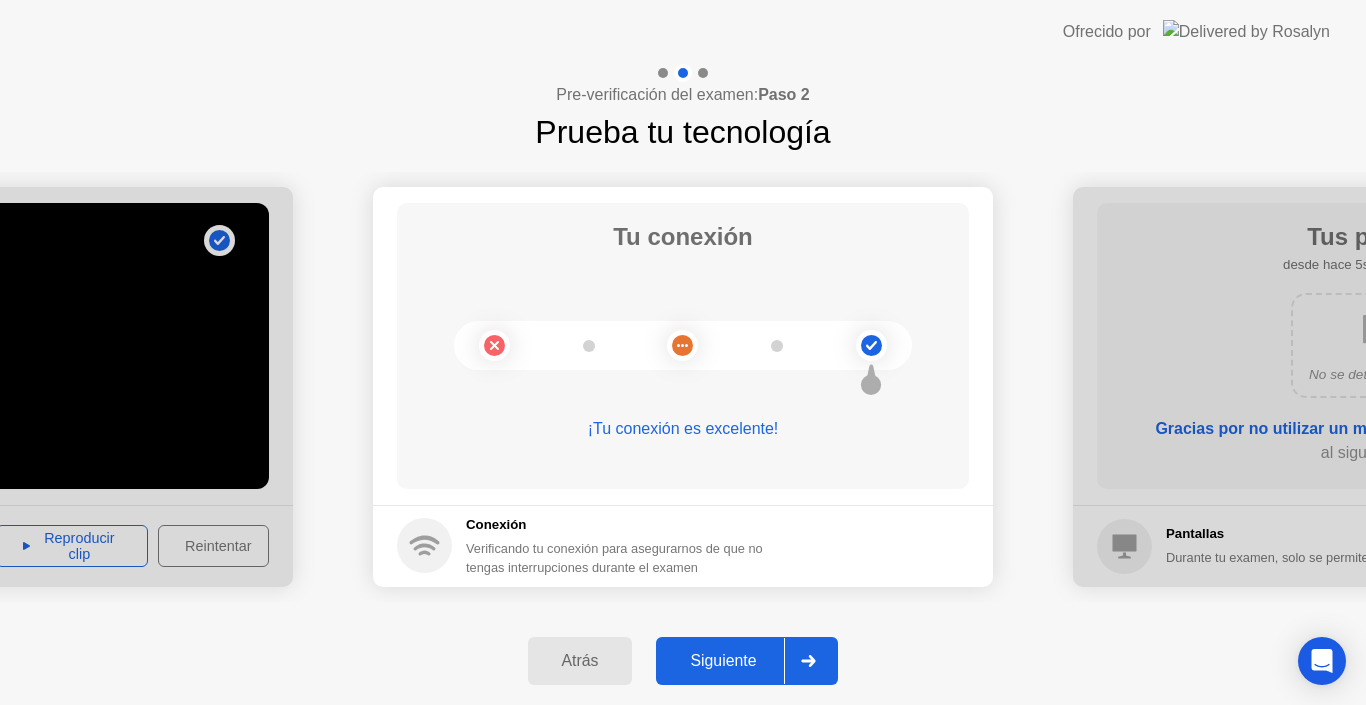 click 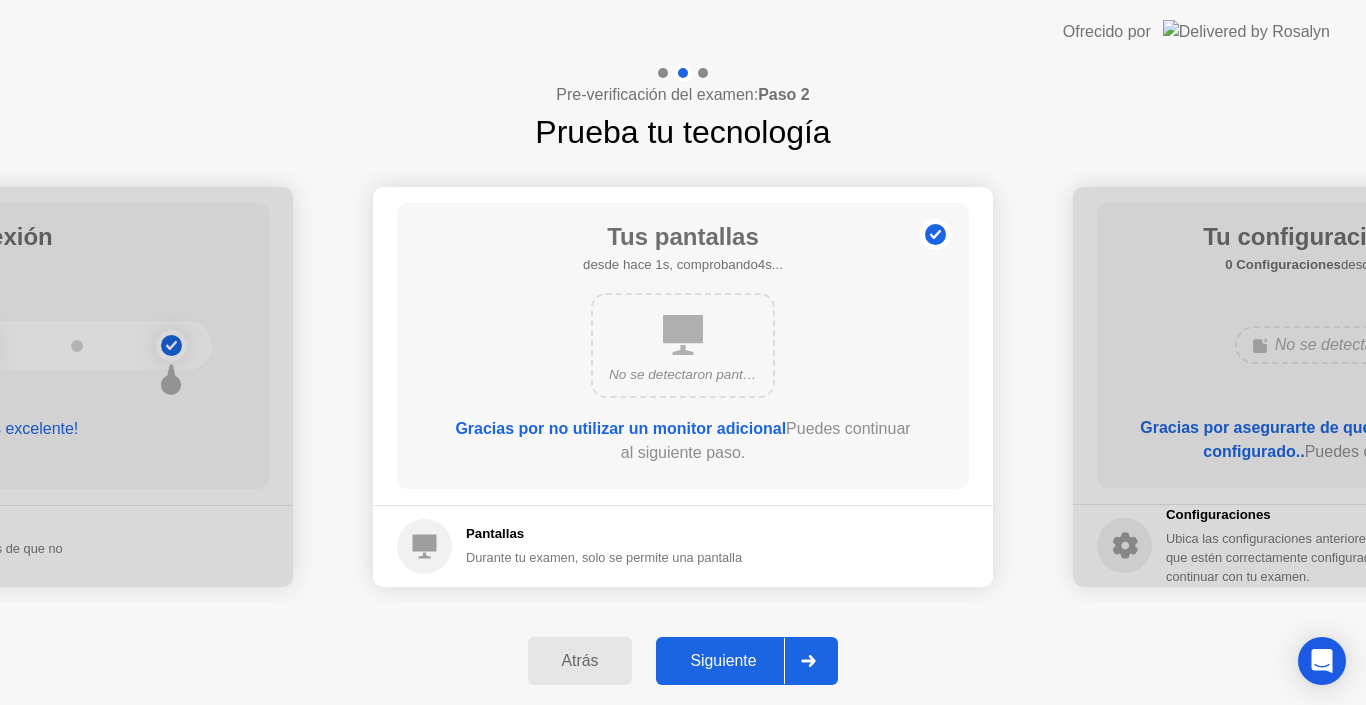 click 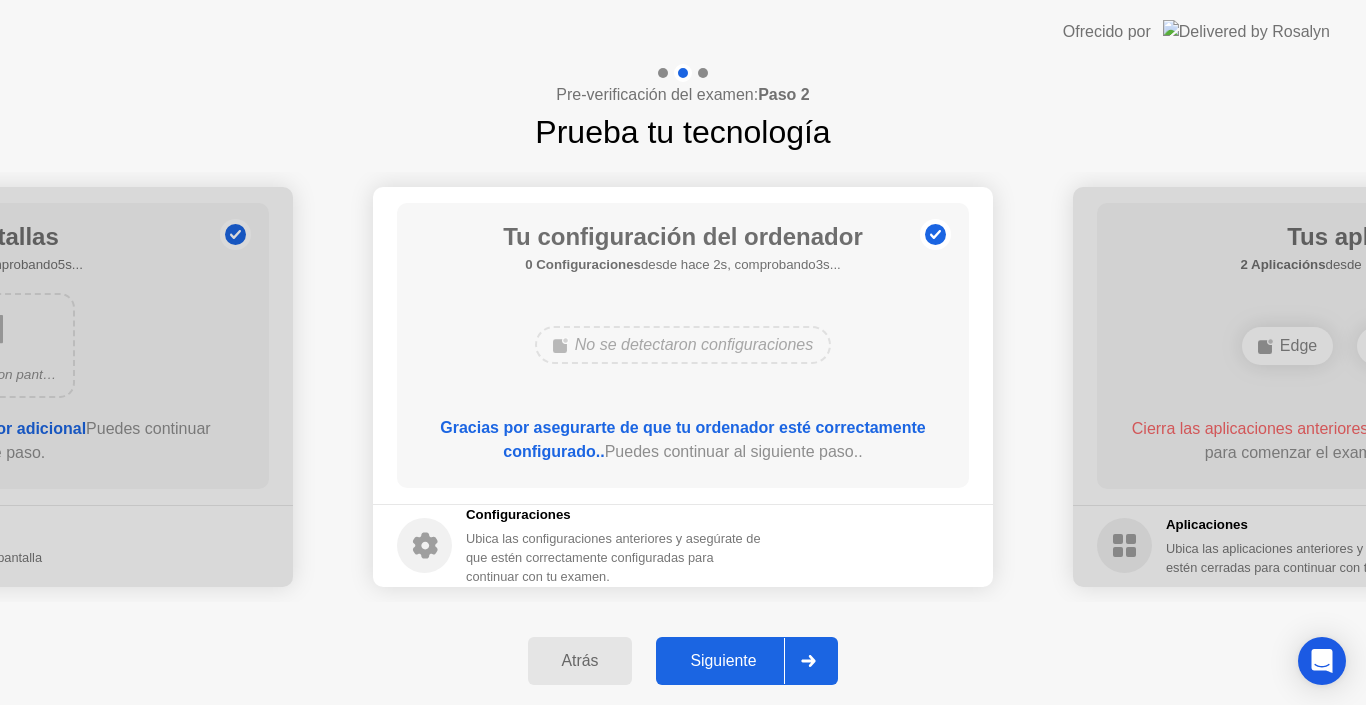 click 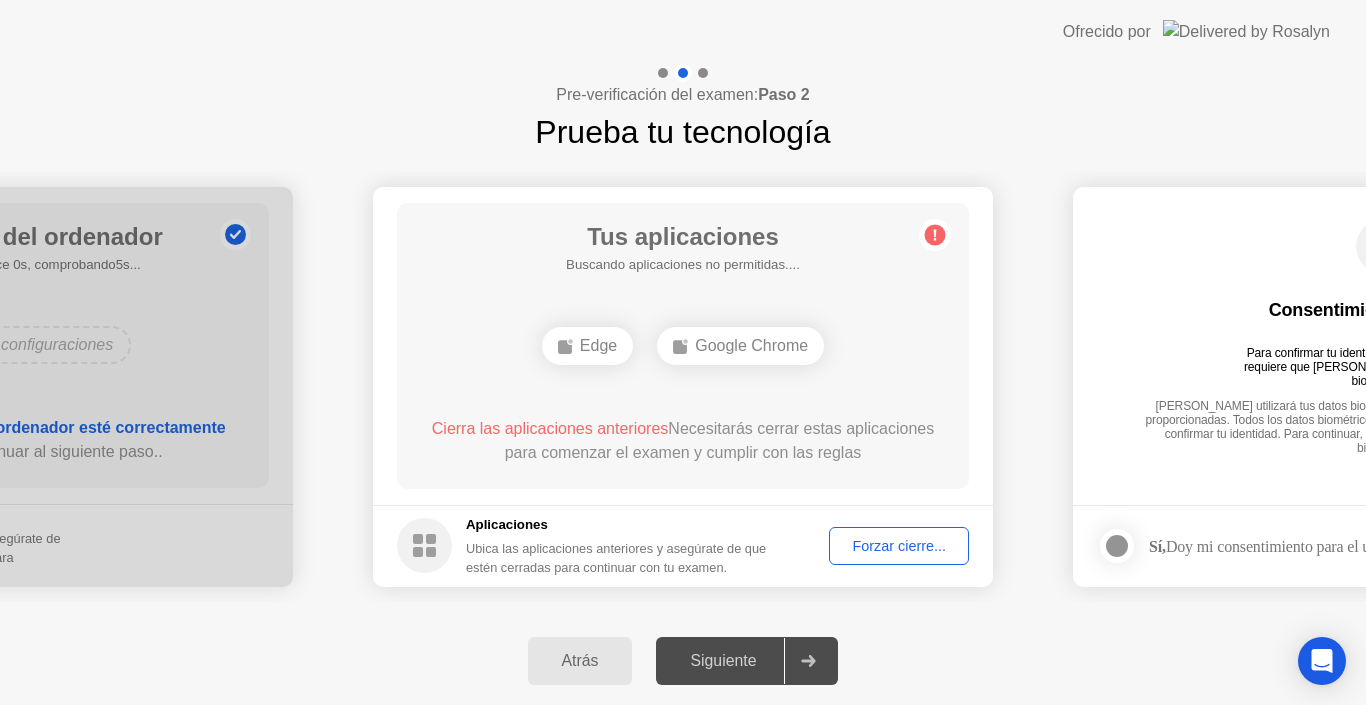 click on "Aplicaciones" 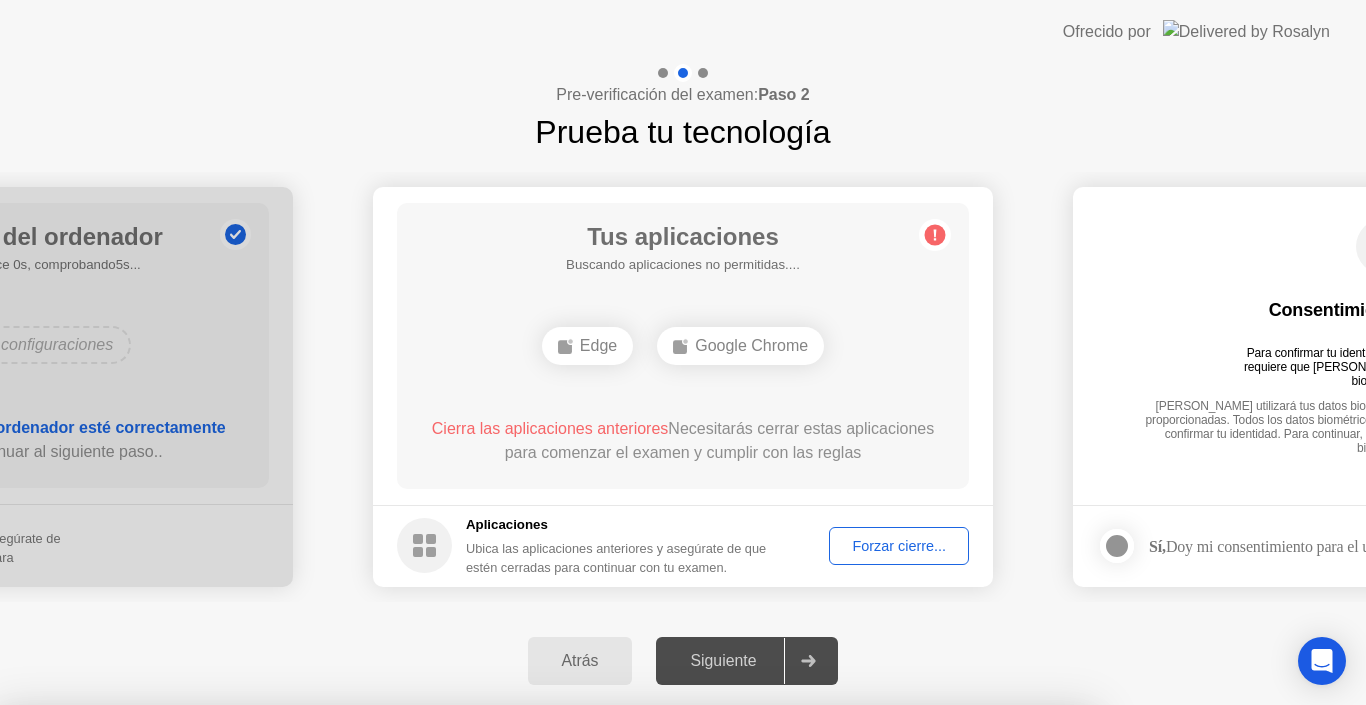 click on "Confirmar" at bounding box center (620, 981) 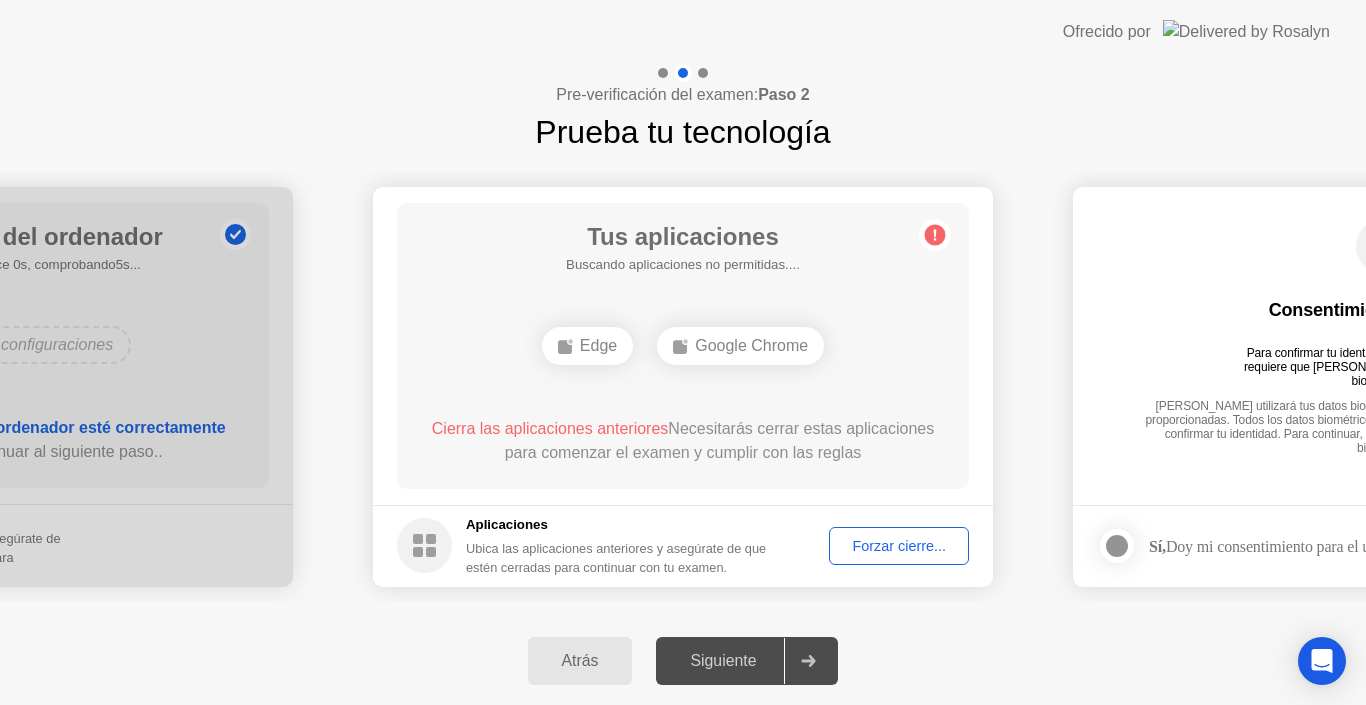 click on "Forzar cierre..." 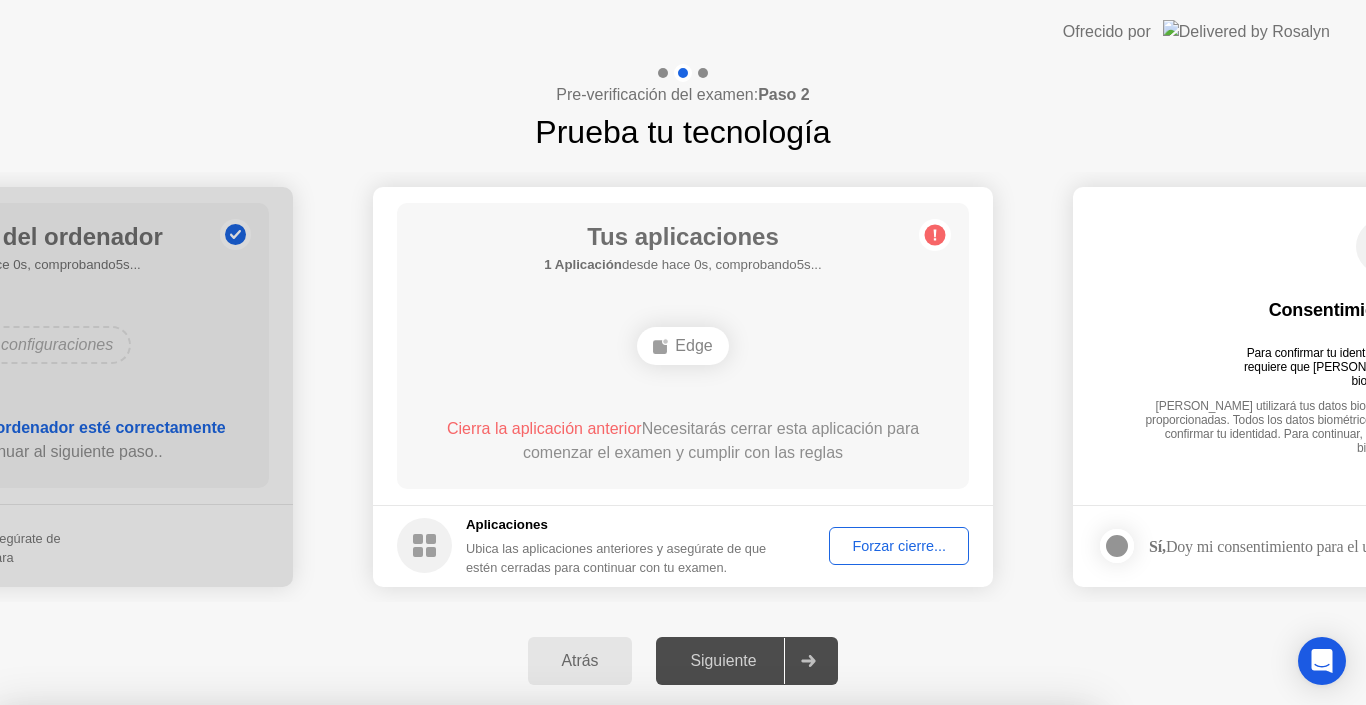 click on "Confirmar" at bounding box center [620, 981] 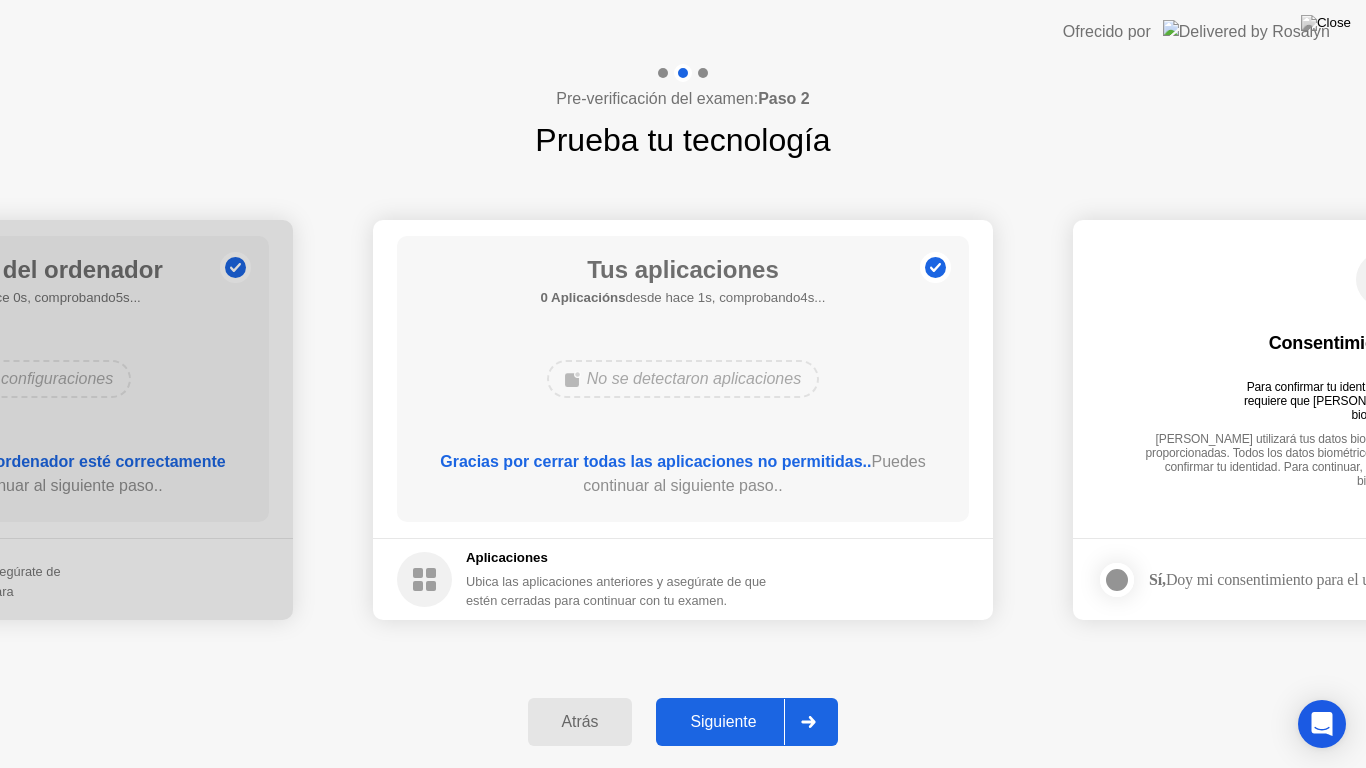 click on "Siguiente" 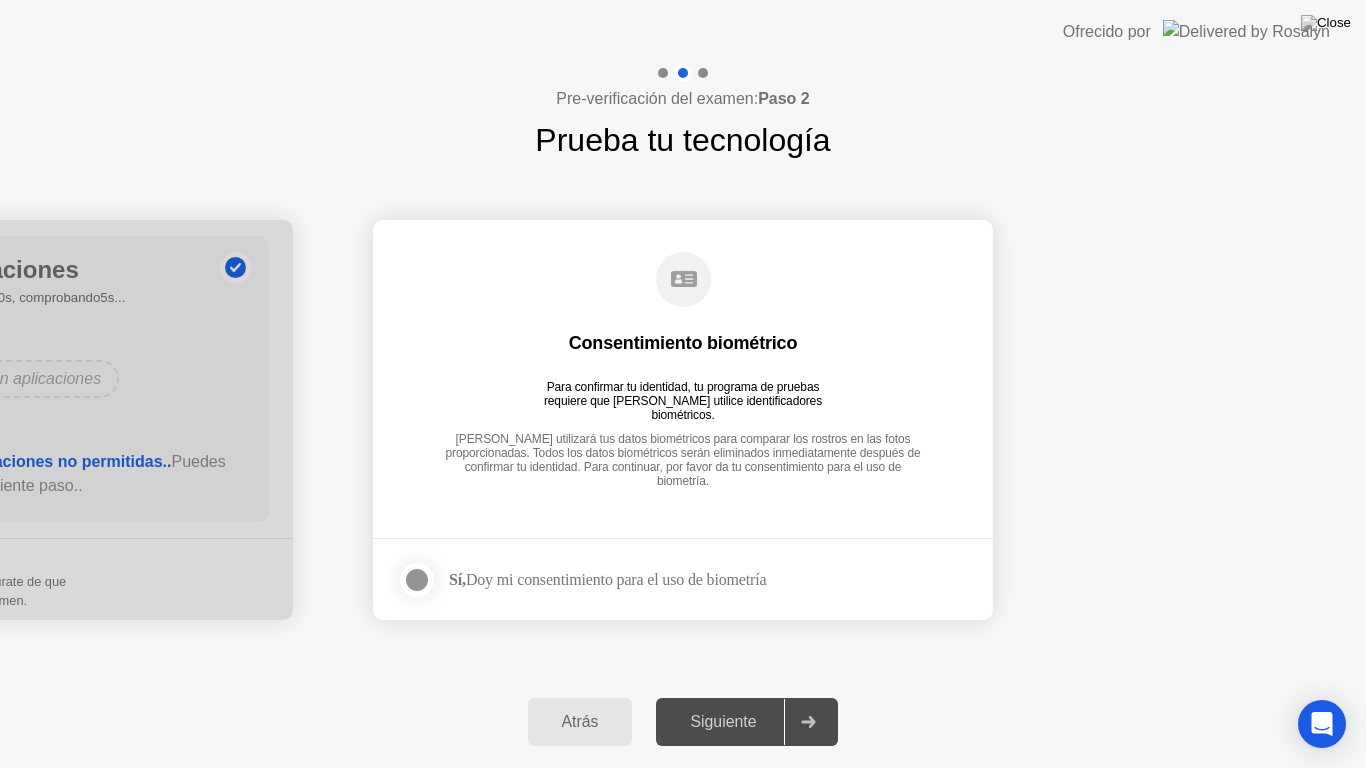 click 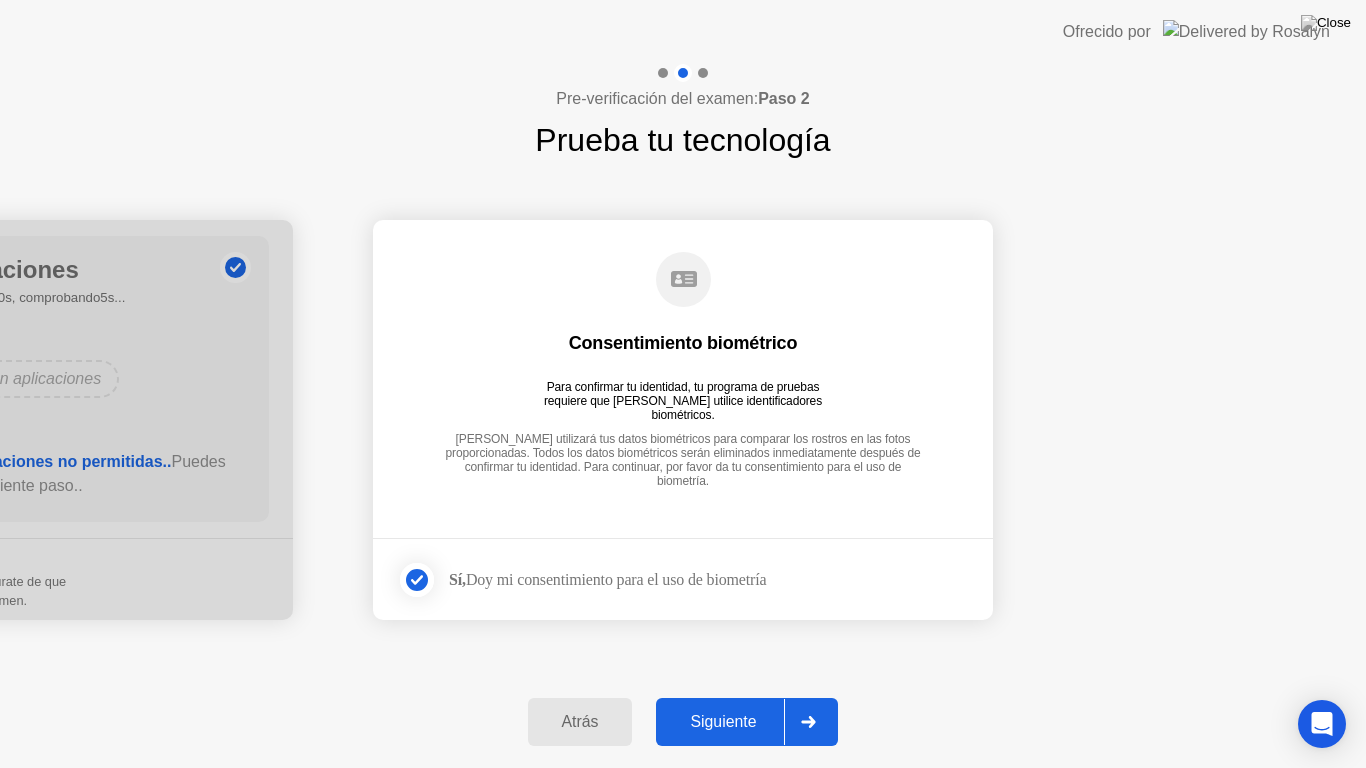 click on "Siguiente" 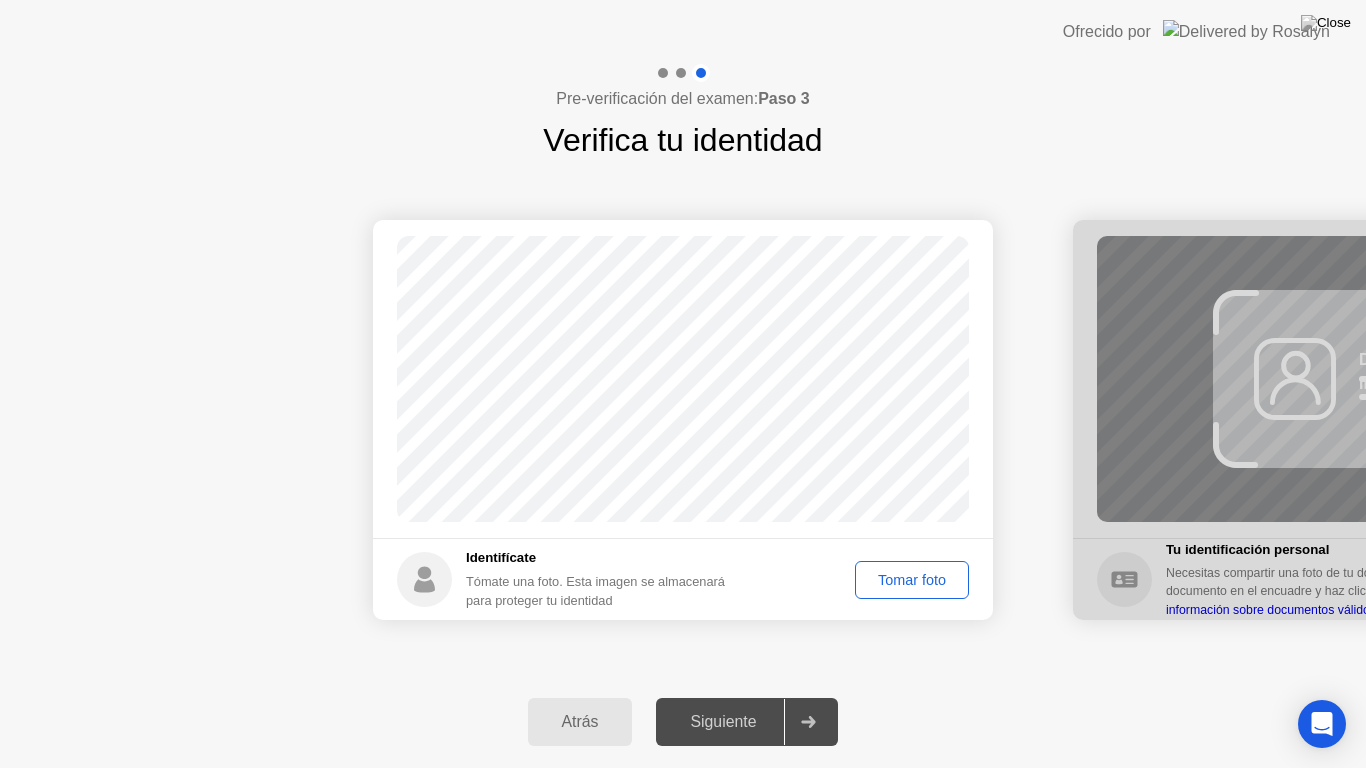 click on "Tomar foto" 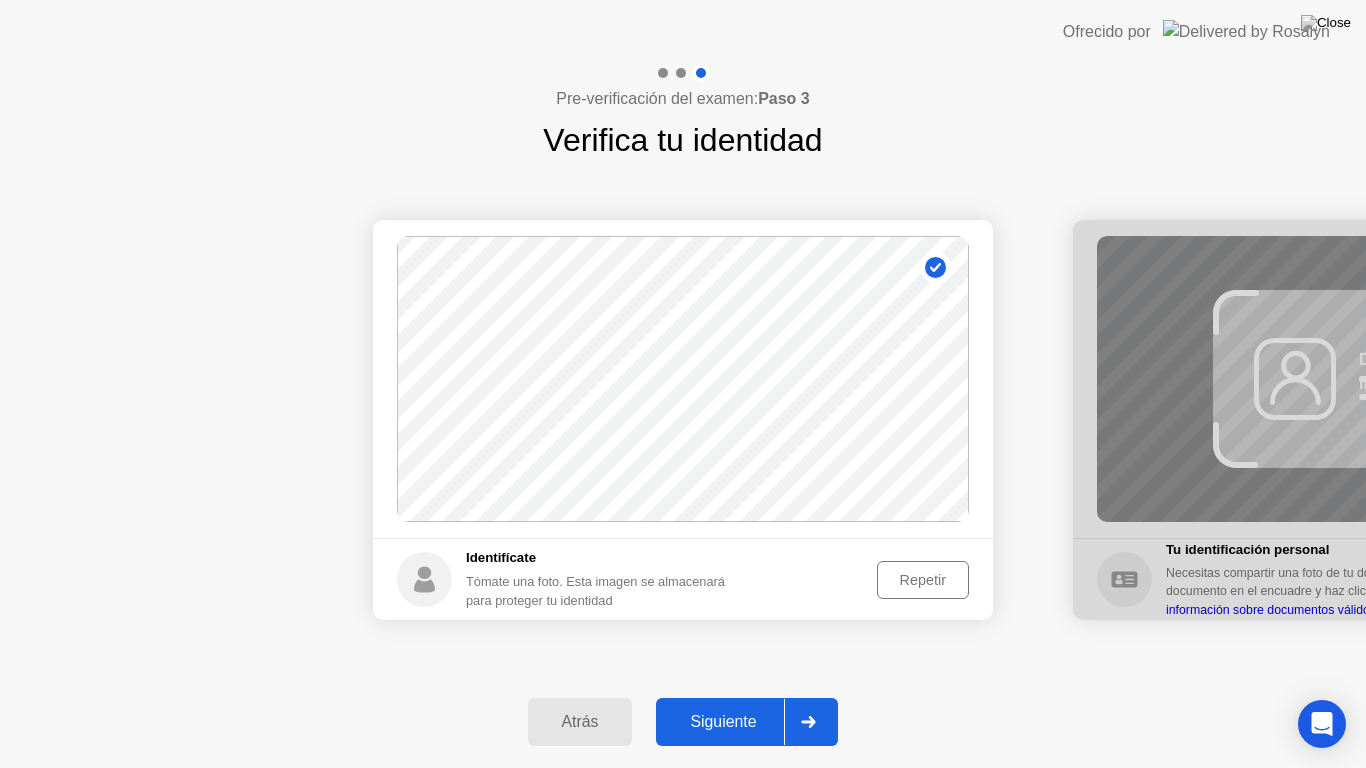 click on "Siguiente" 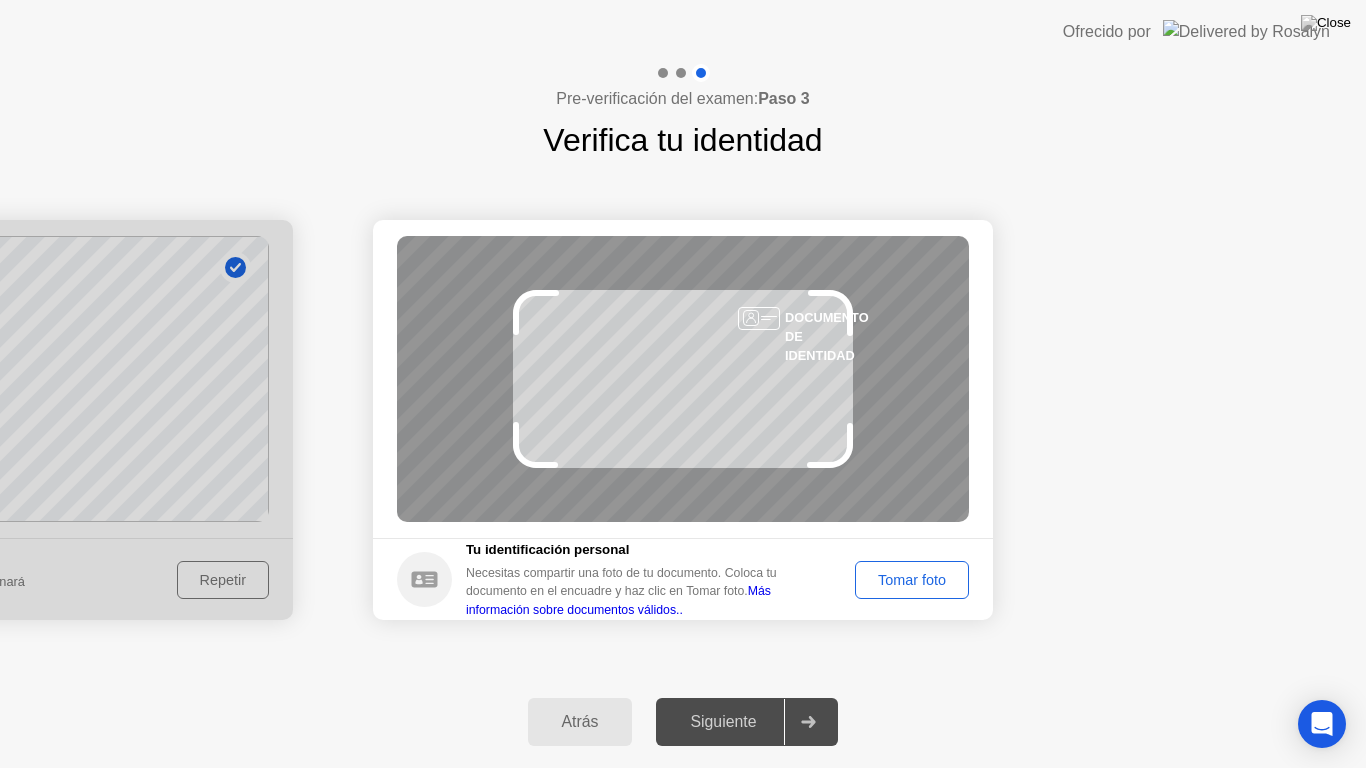 click on "Tomar foto" 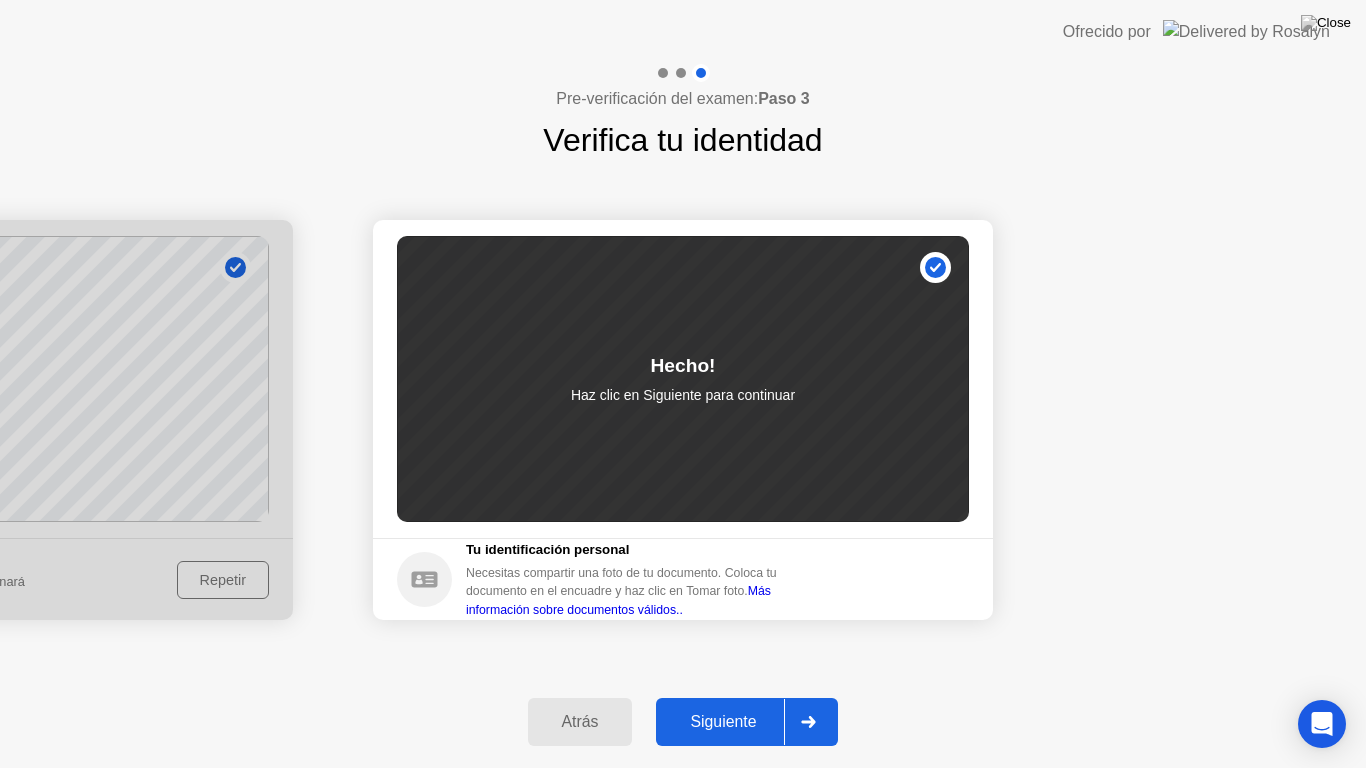drag, startPoint x: 715, startPoint y: 727, endPoint x: 726, endPoint y: 719, distance: 13.601471 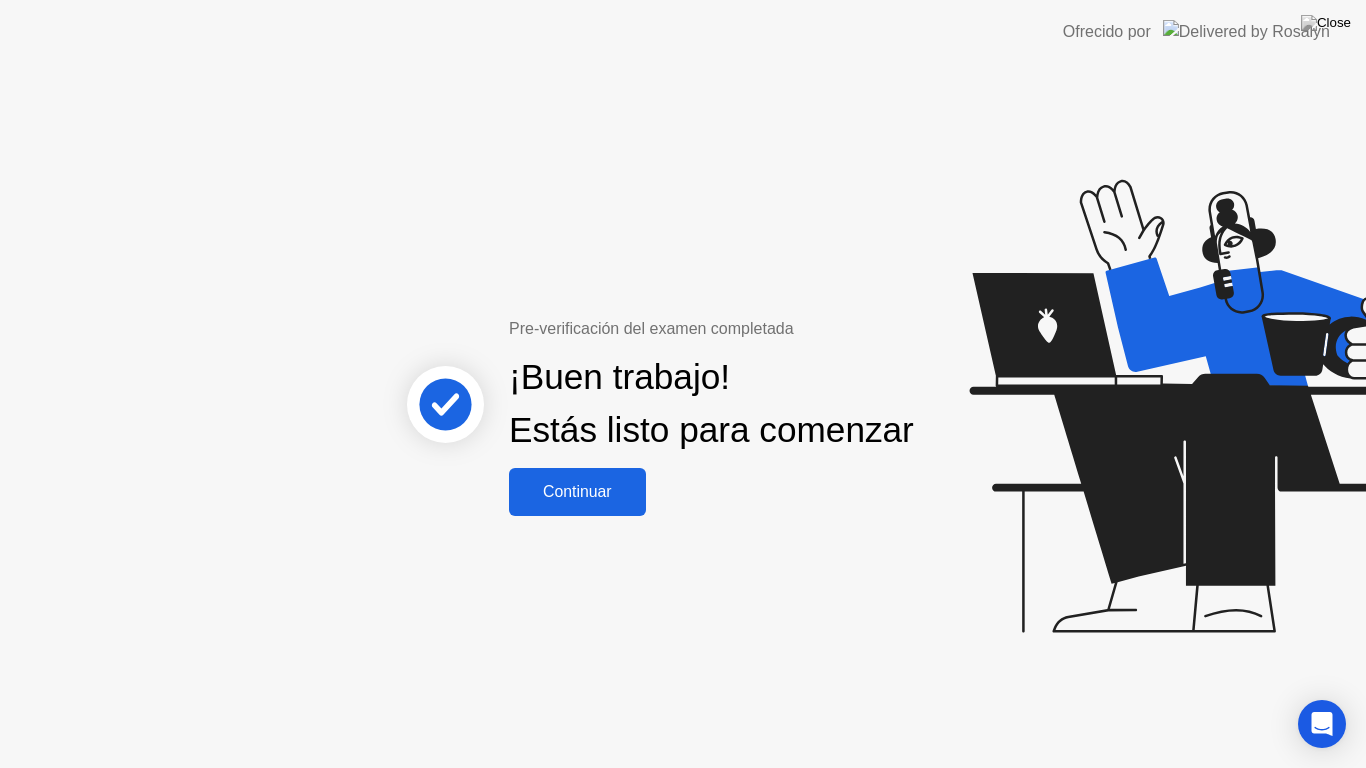 click on "Continuar" 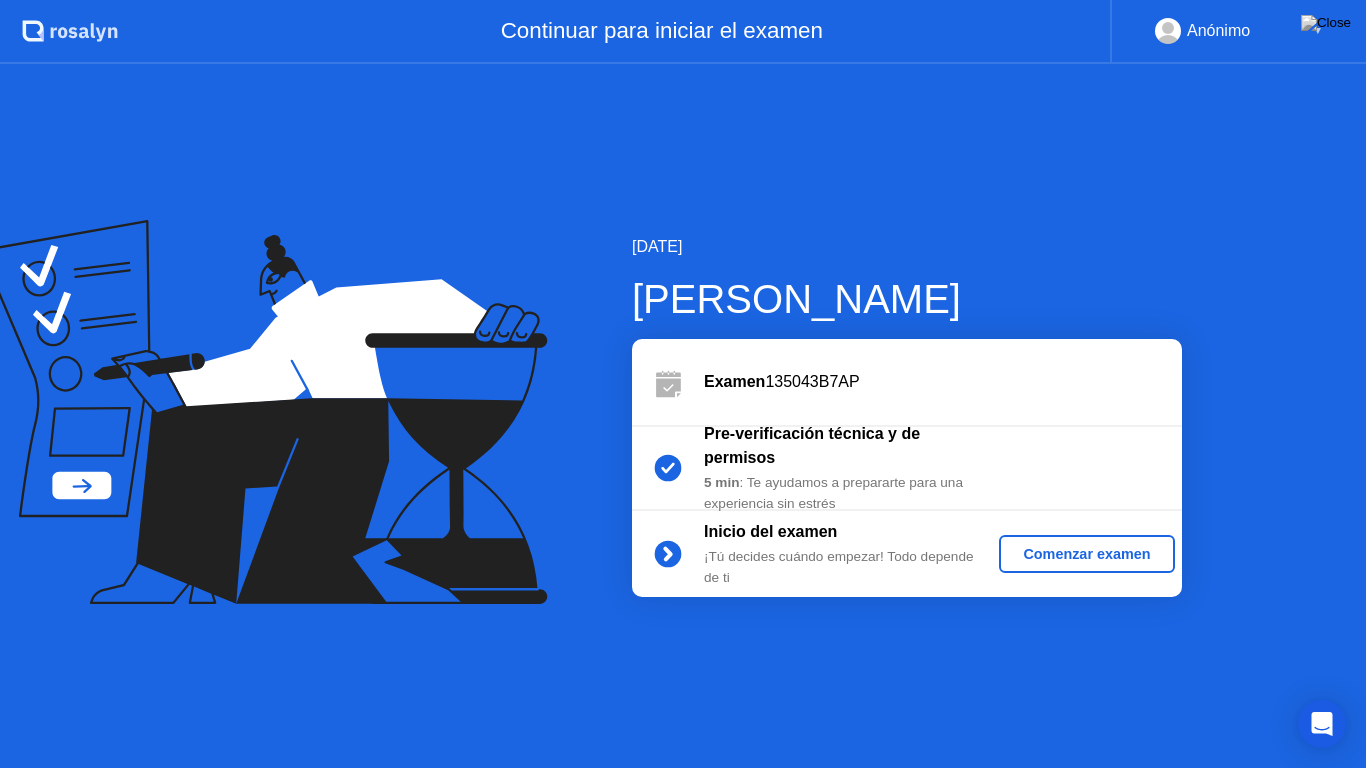 click on "Comenzar examen" 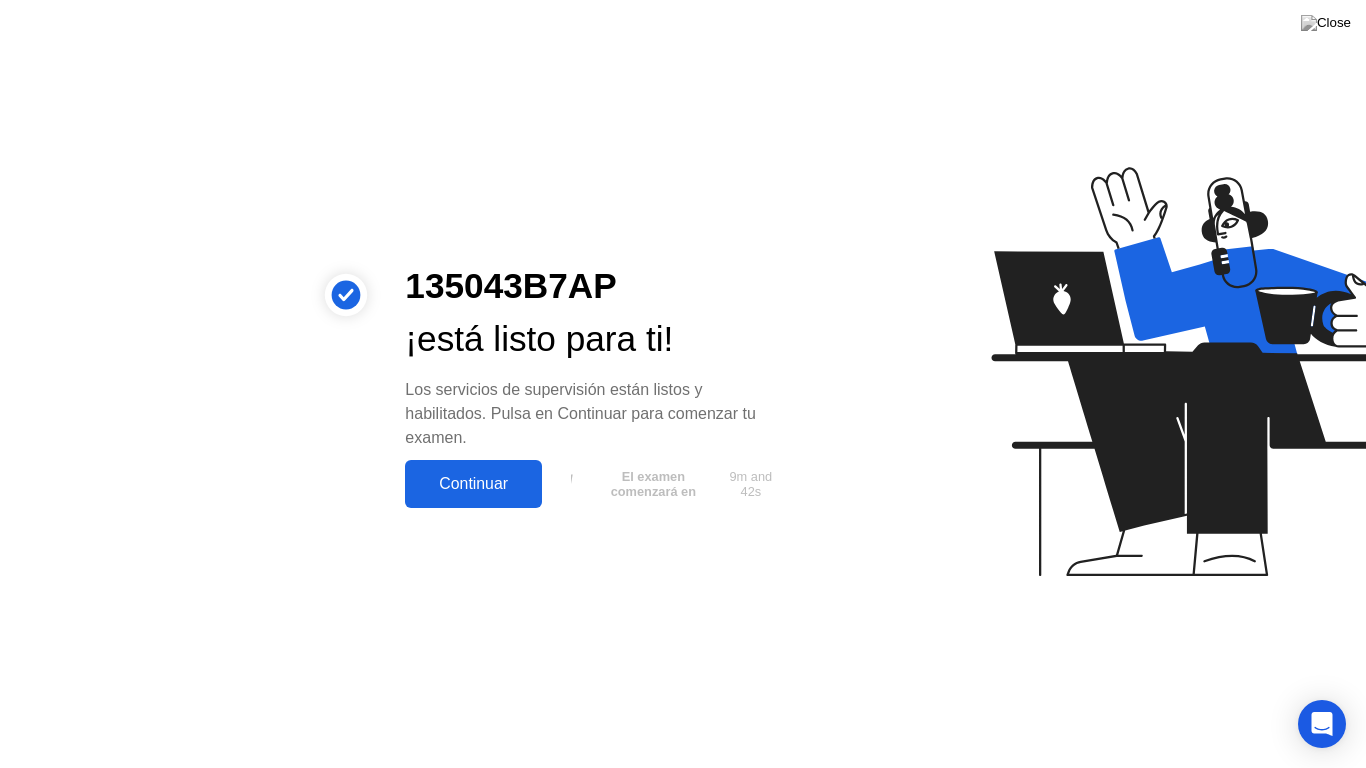 click on "Continuar" 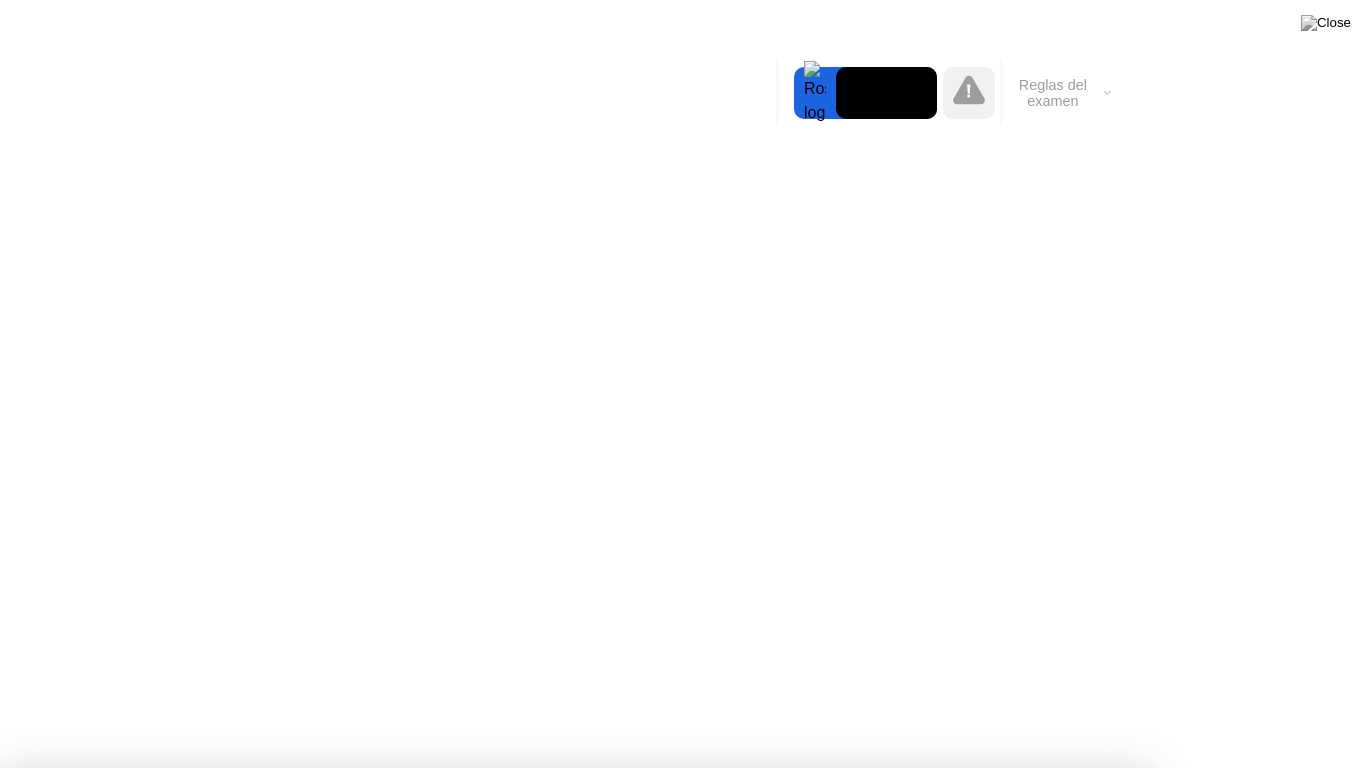 click on "Continuar" at bounding box center (607, 1191) 